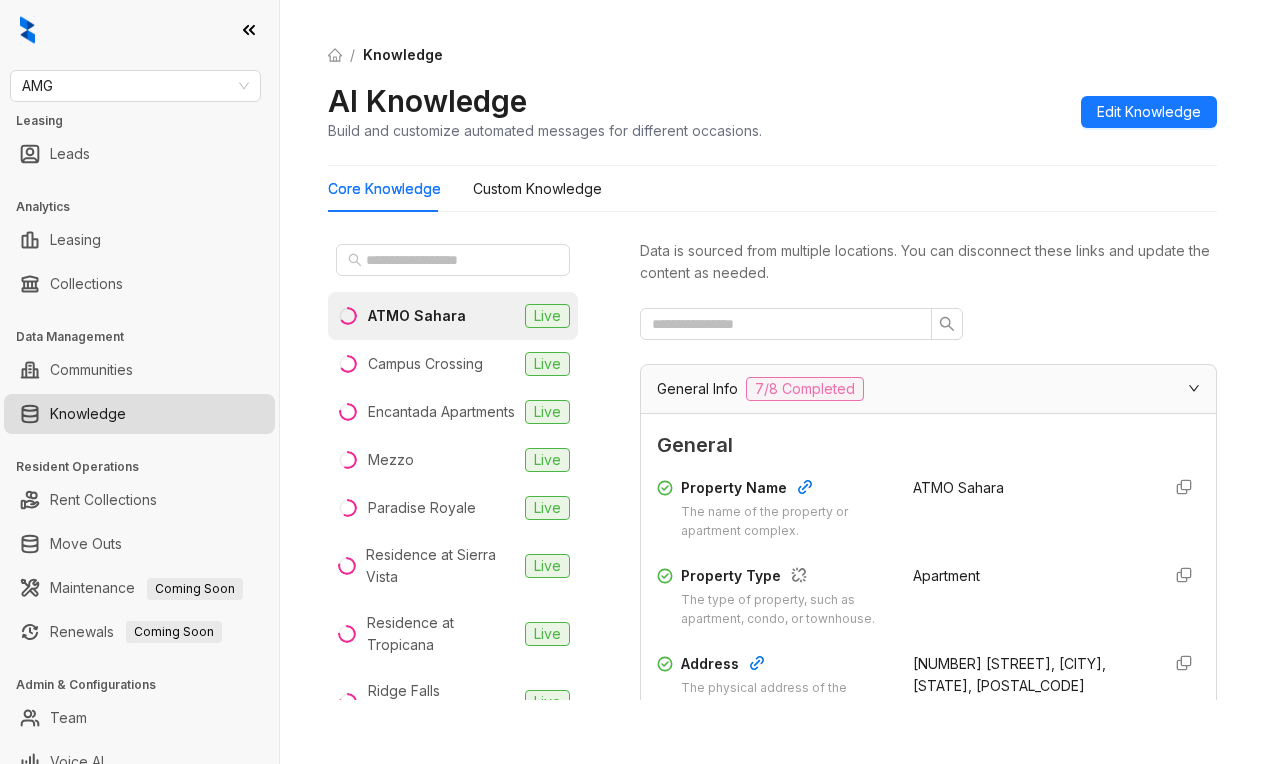 scroll, scrollTop: 0, scrollLeft: 0, axis: both 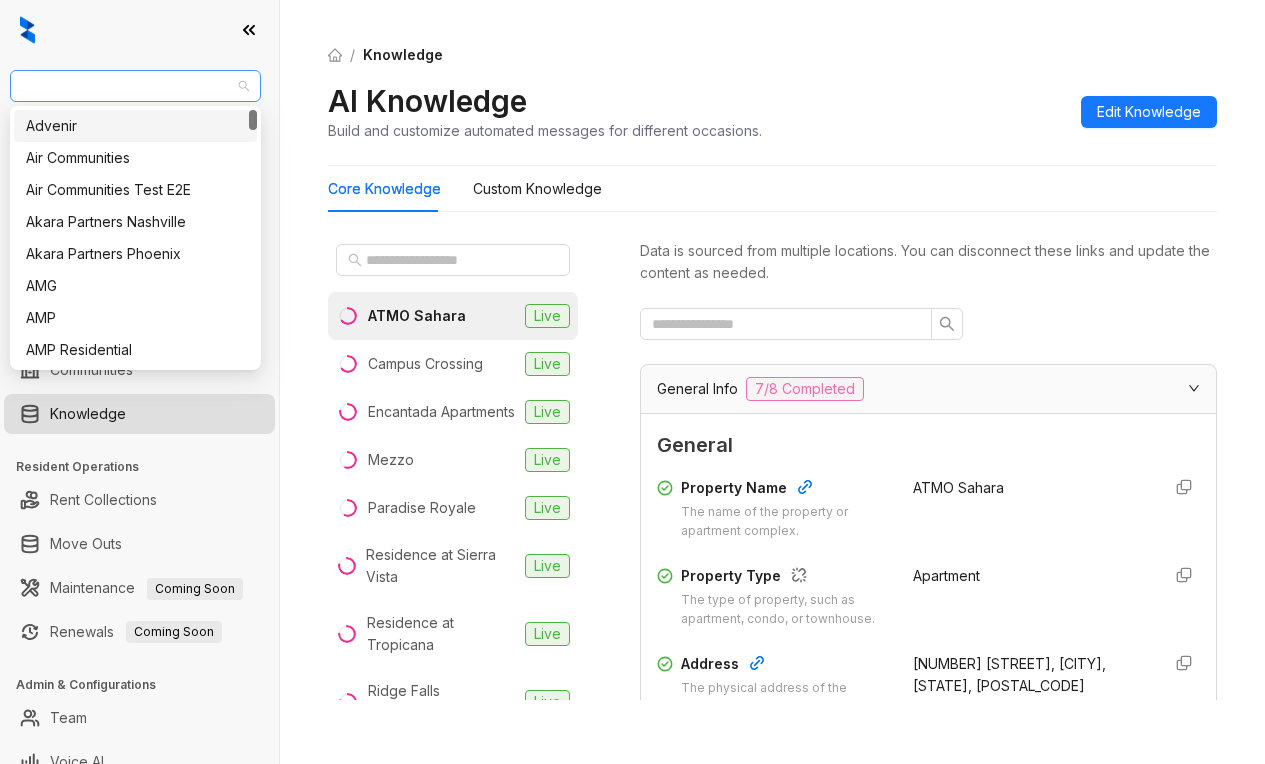 drag, startPoint x: 83, startPoint y: 90, endPoint x: 15, endPoint y: 80, distance: 68.73136 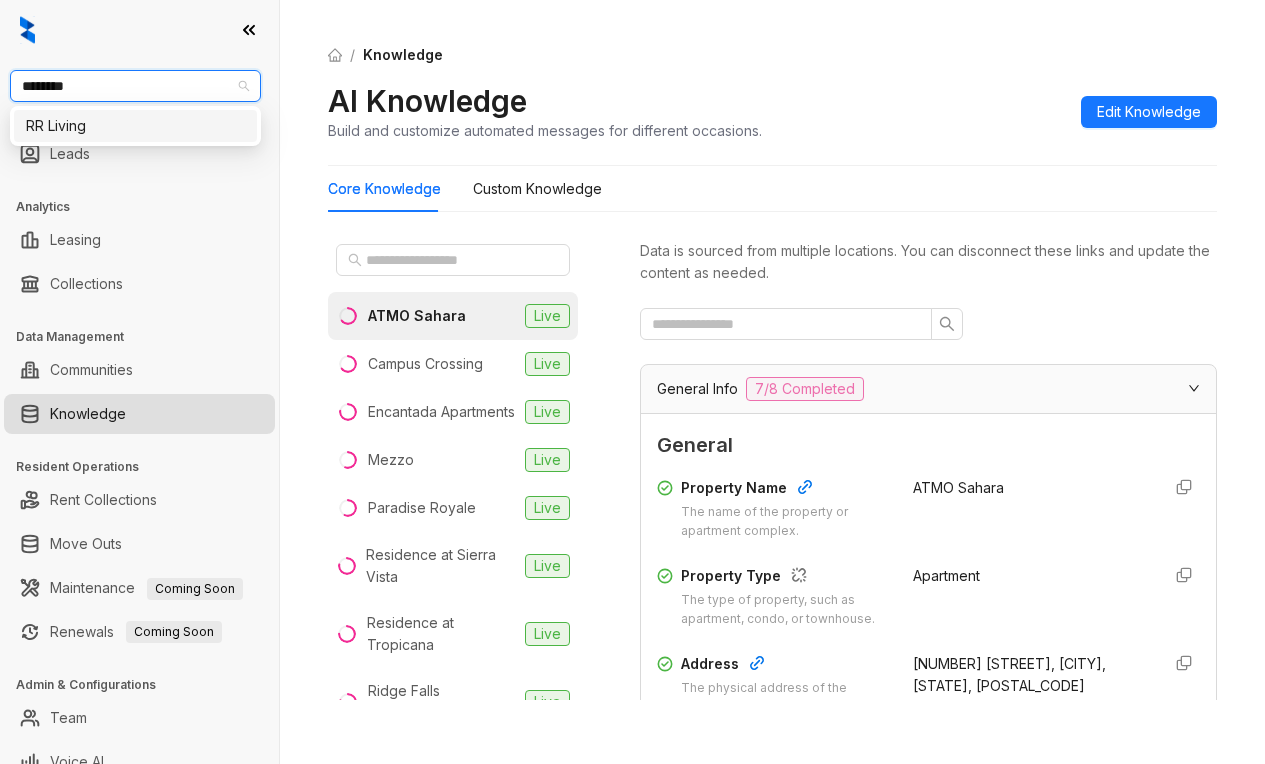 type on "*********" 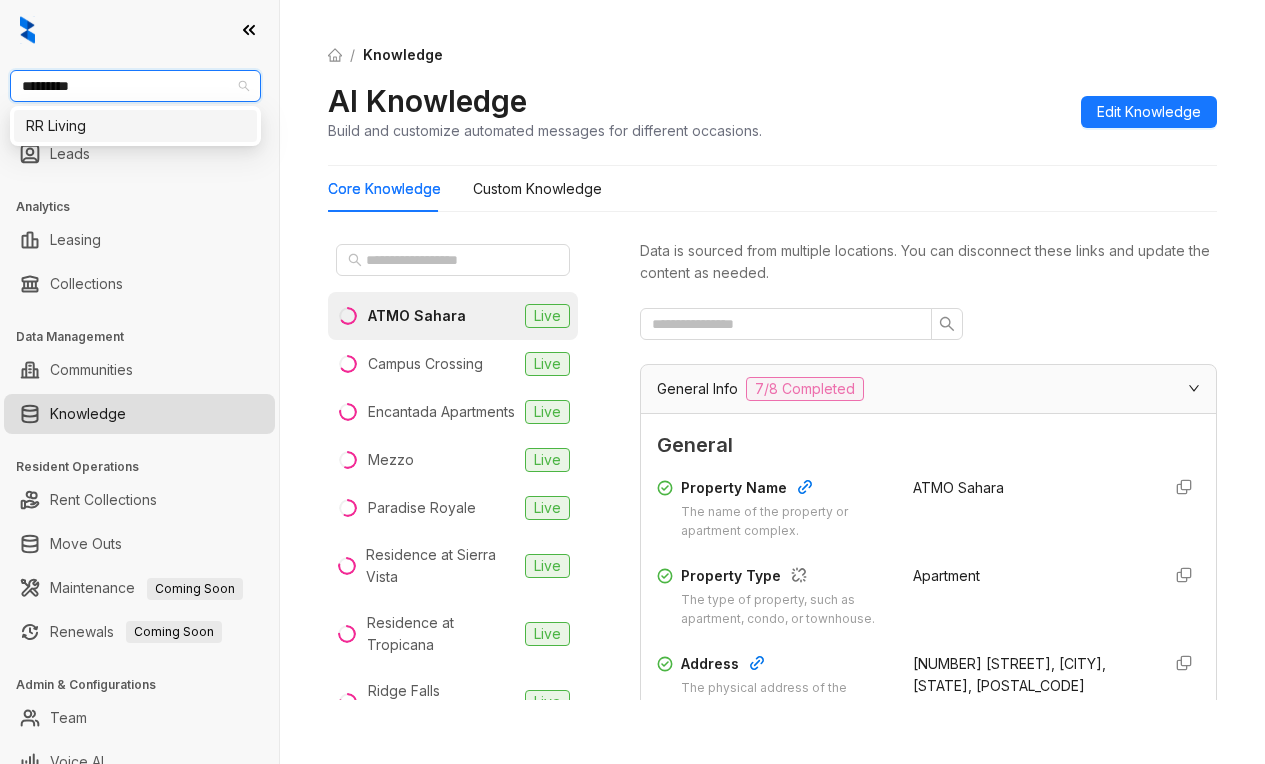 type 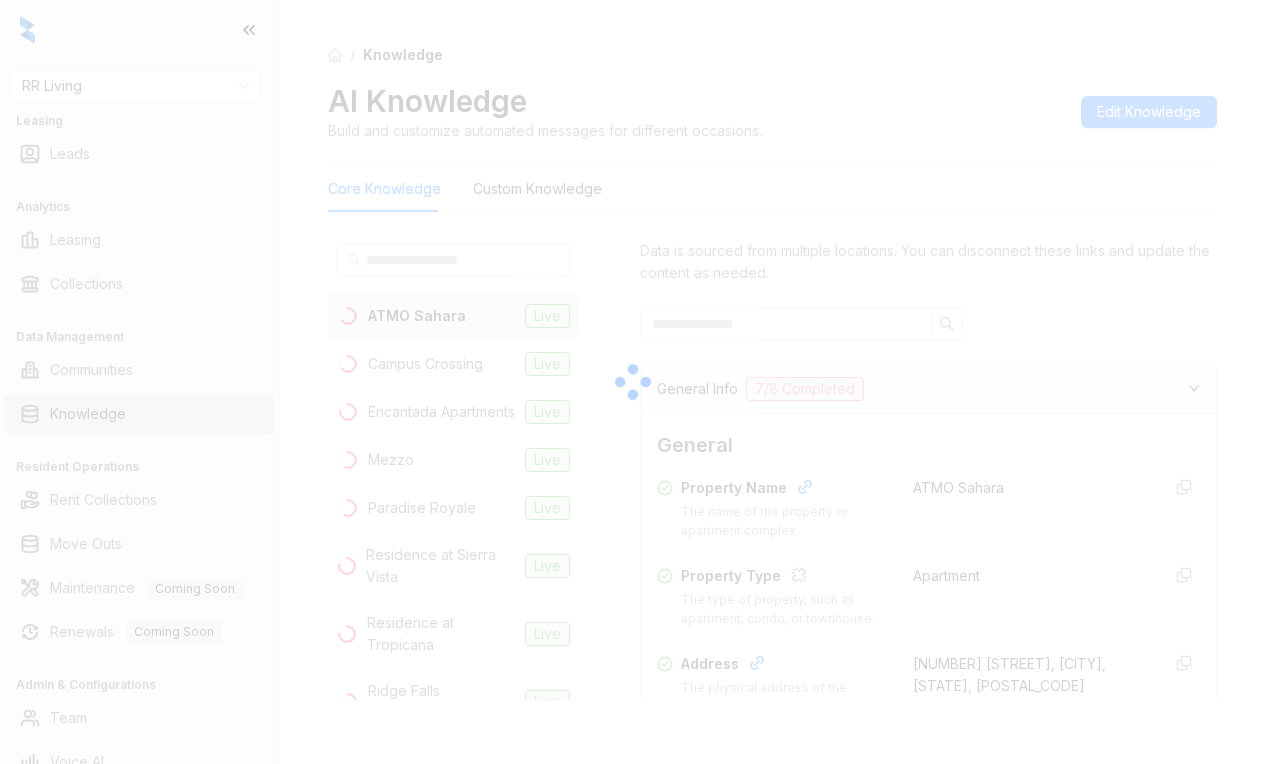 click at bounding box center (632, 382) 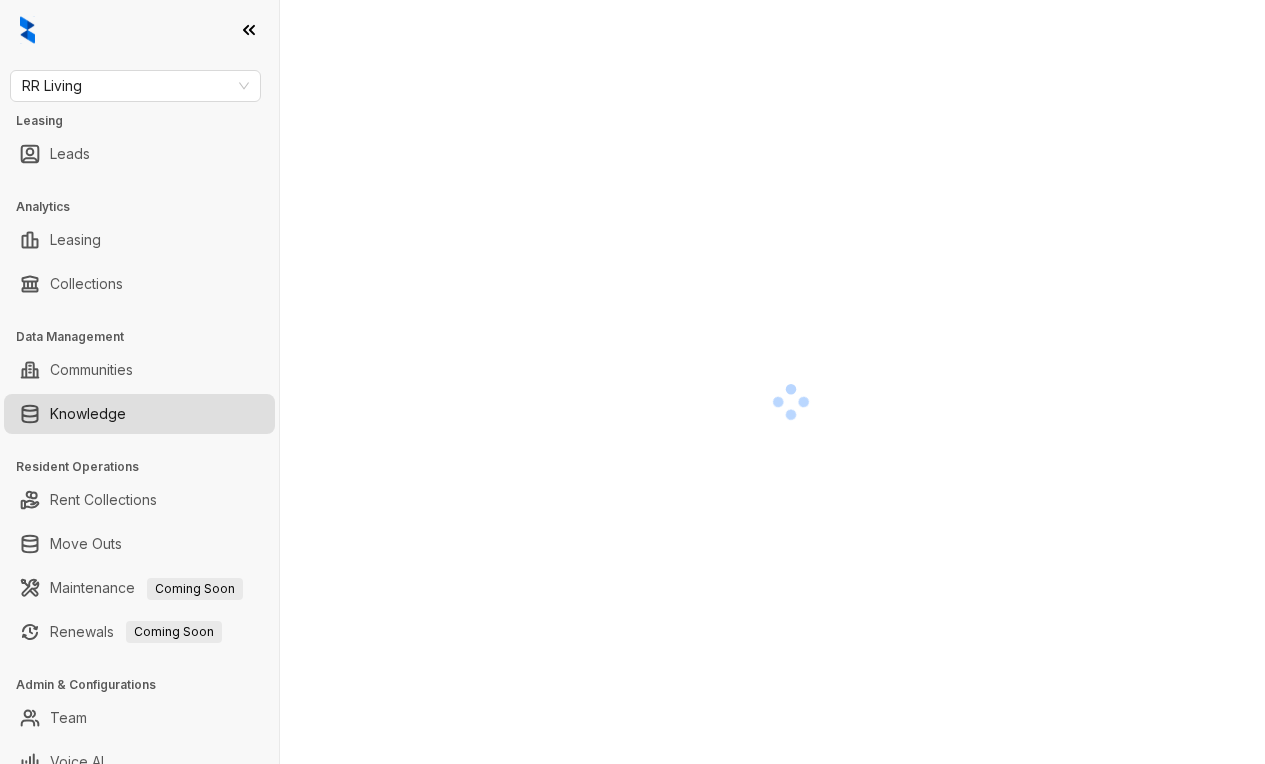 scroll, scrollTop: 0, scrollLeft: 0, axis: both 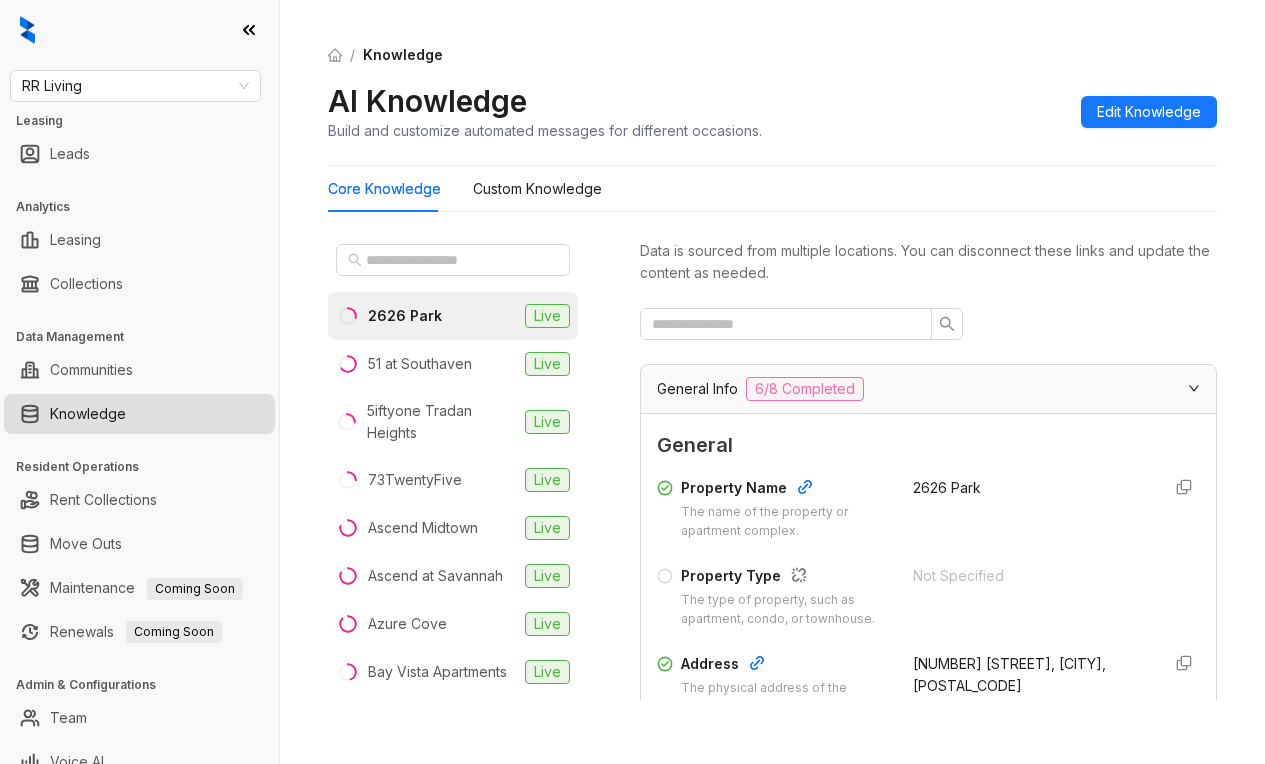 click at bounding box center (928, 324) 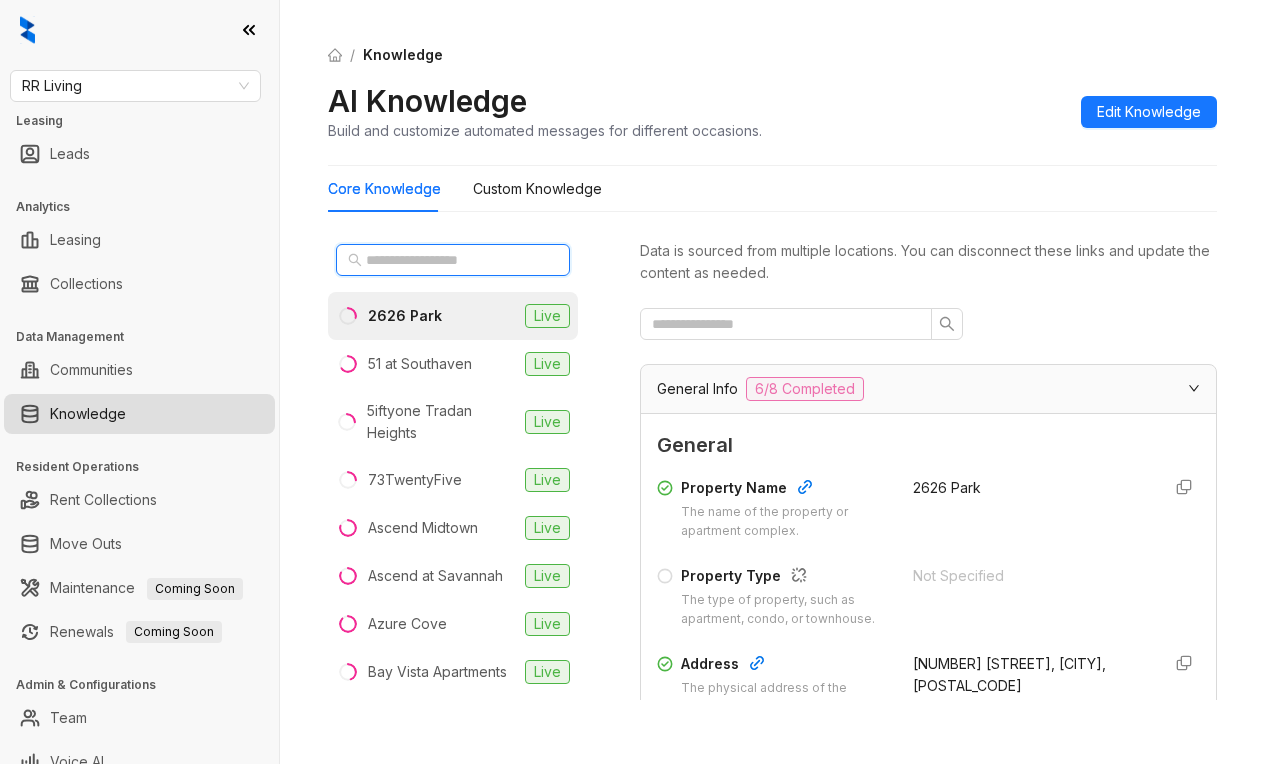 click at bounding box center [454, 260] 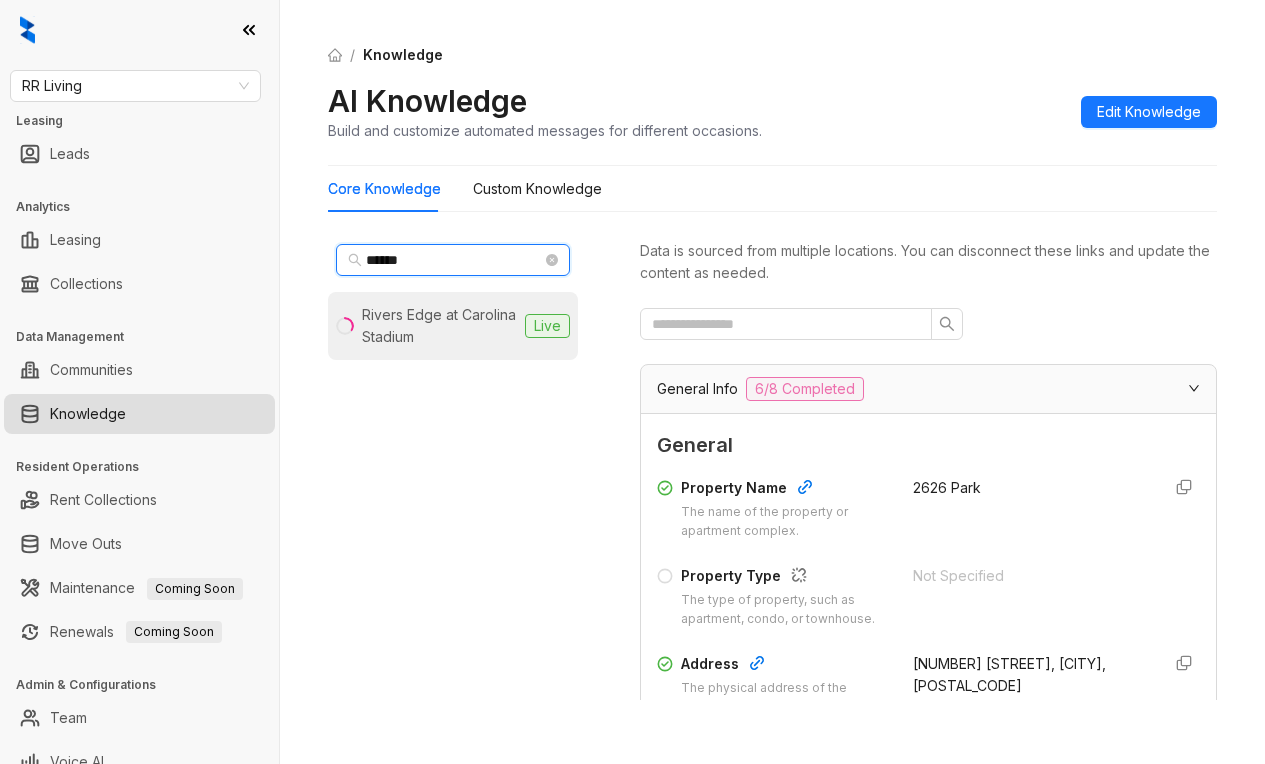 type on "******" 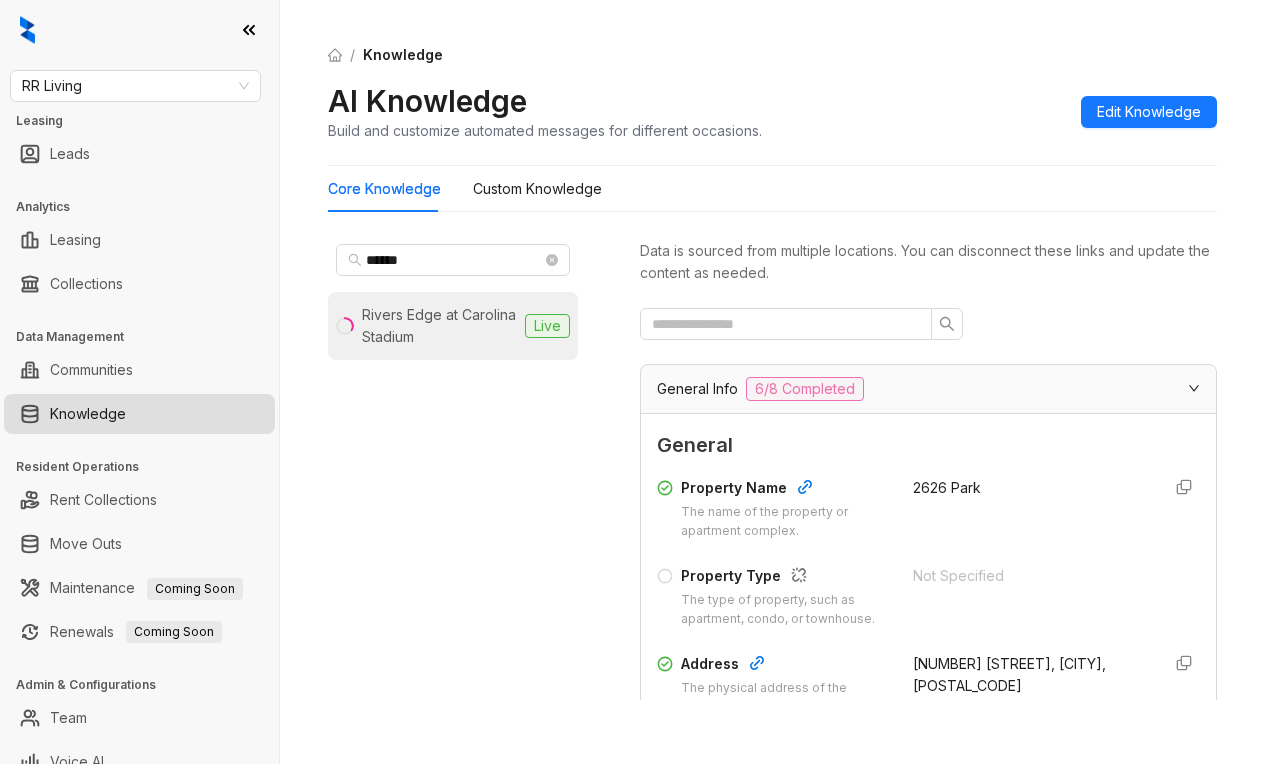 click on "Rivers Edge at Carolina Stadium" at bounding box center [439, 326] 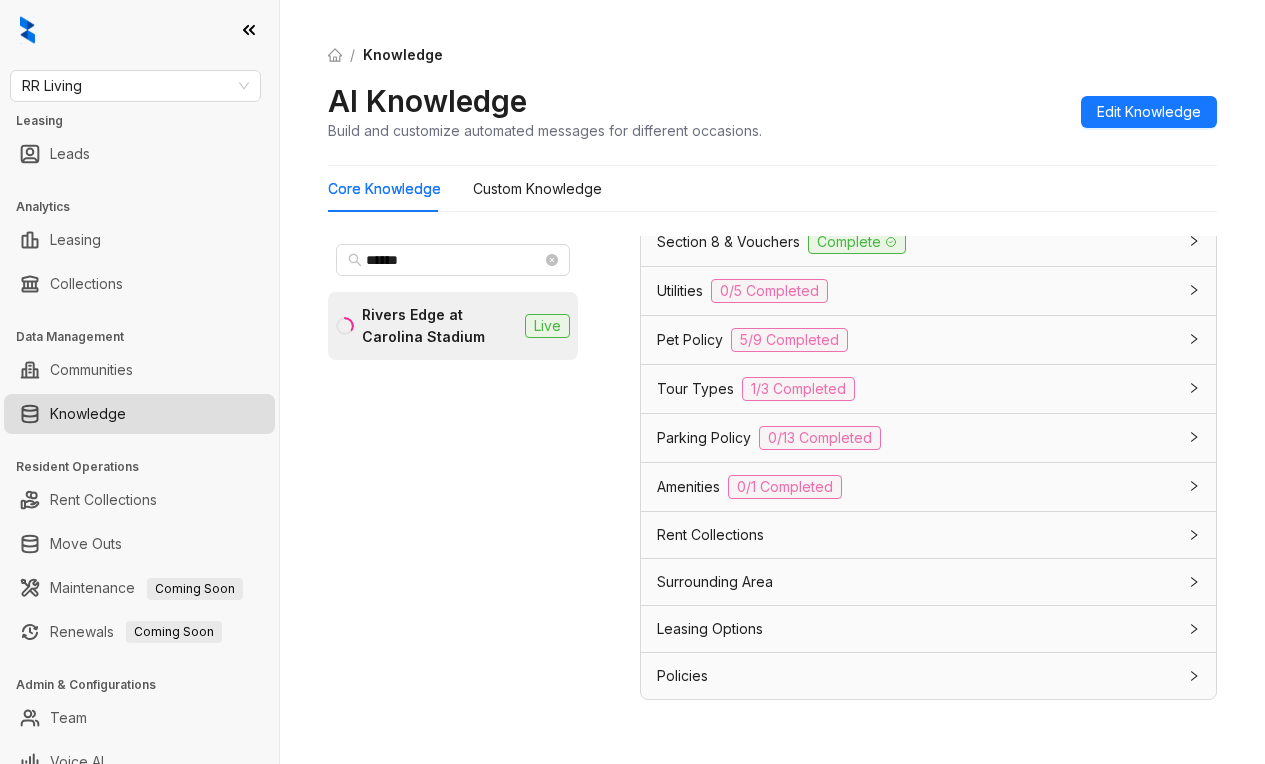 scroll, scrollTop: 1800, scrollLeft: 0, axis: vertical 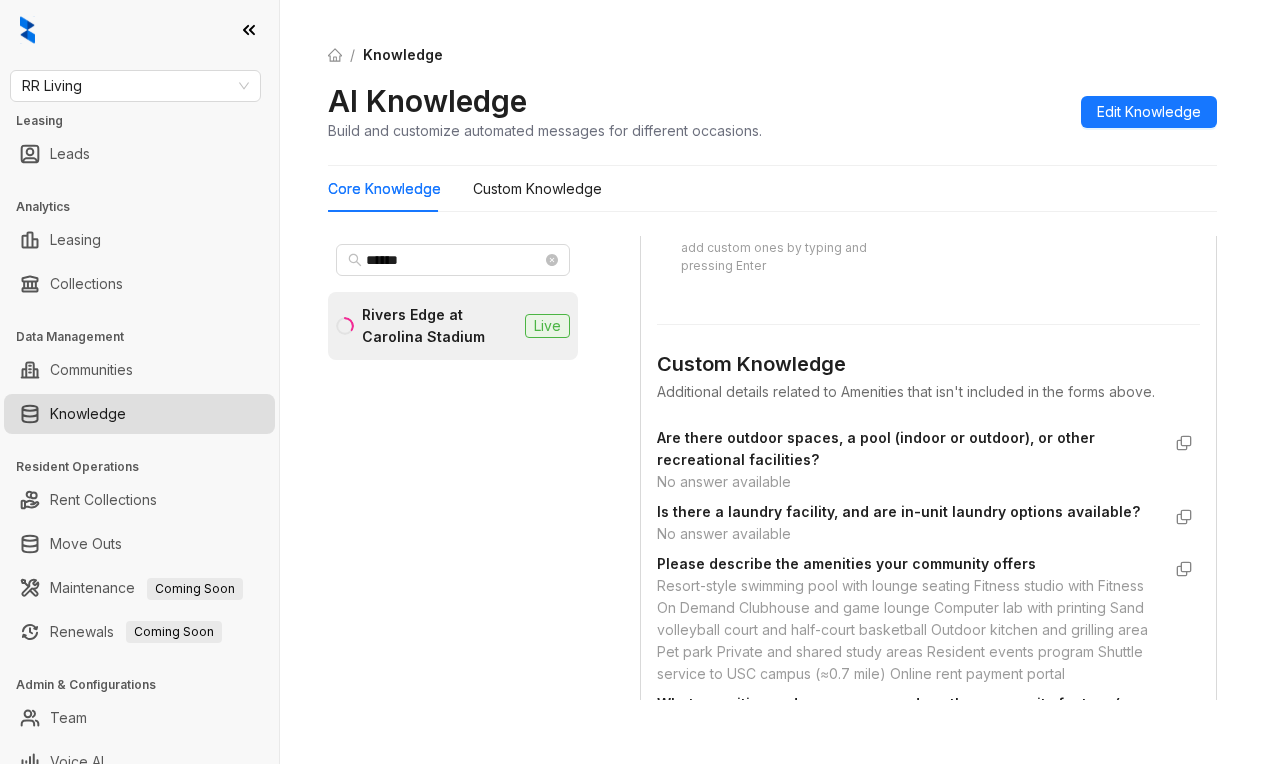 click on "Custom Knowledge Additional details related to Amenities that isn't included in the forms above. Are there outdoor spaces, a pool (indoor or outdoor), or other recreational facilities? No answer available Is there a laundry facility, and are in-unit laundry options available? No answer available Please describe the amenities your community offers Resort-style swimming pool with lounge seating
Fitness studio with Fitness On Demand
Clubhouse and game lounge
Computer lab with printing
Sand volleyball court and half-court basketball
Outdoor kitchen and grilling area
Pet park
Private and shared study areas
Resident events program
Shuttle service to USC campus (≈0.7 mile)
Online rent payment portal What amenities and common areas does the community feature (e.g., business center, shared spaces)? No answer available Add FAQ" at bounding box center (928, 553) 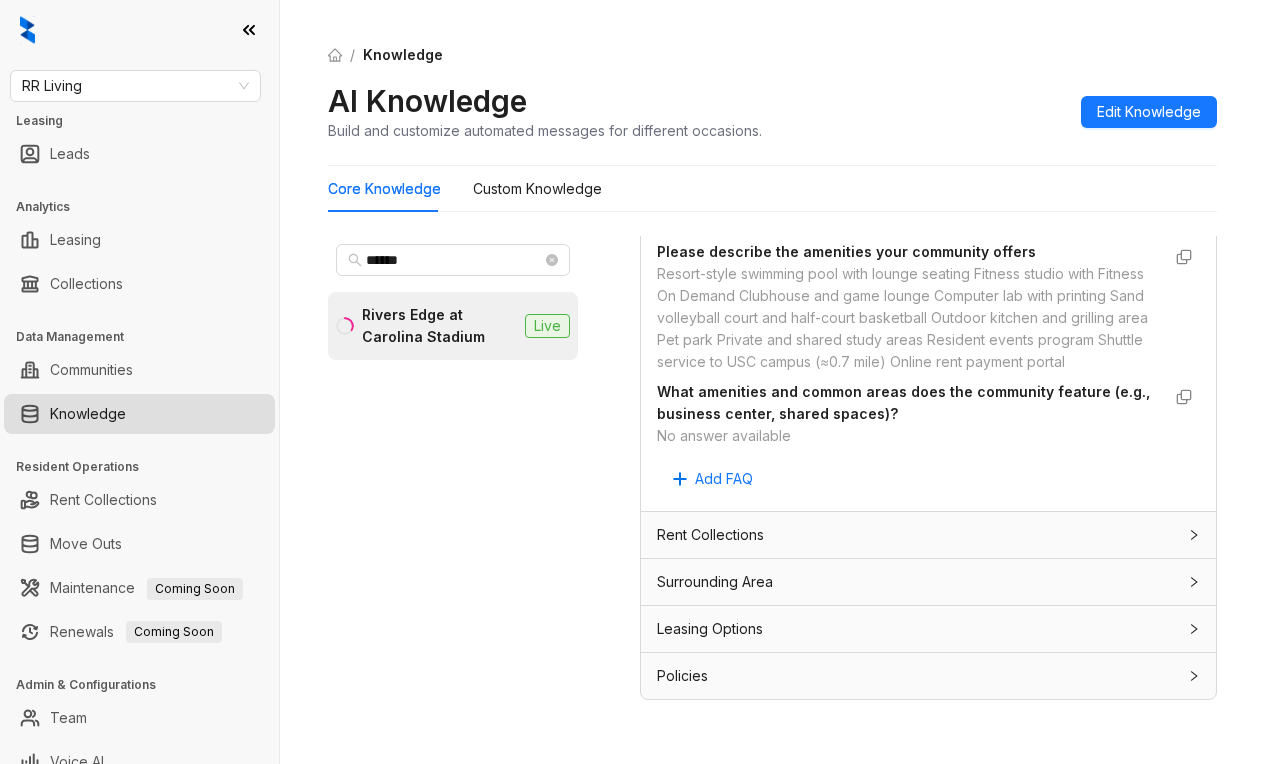 scroll, scrollTop: 2537, scrollLeft: 0, axis: vertical 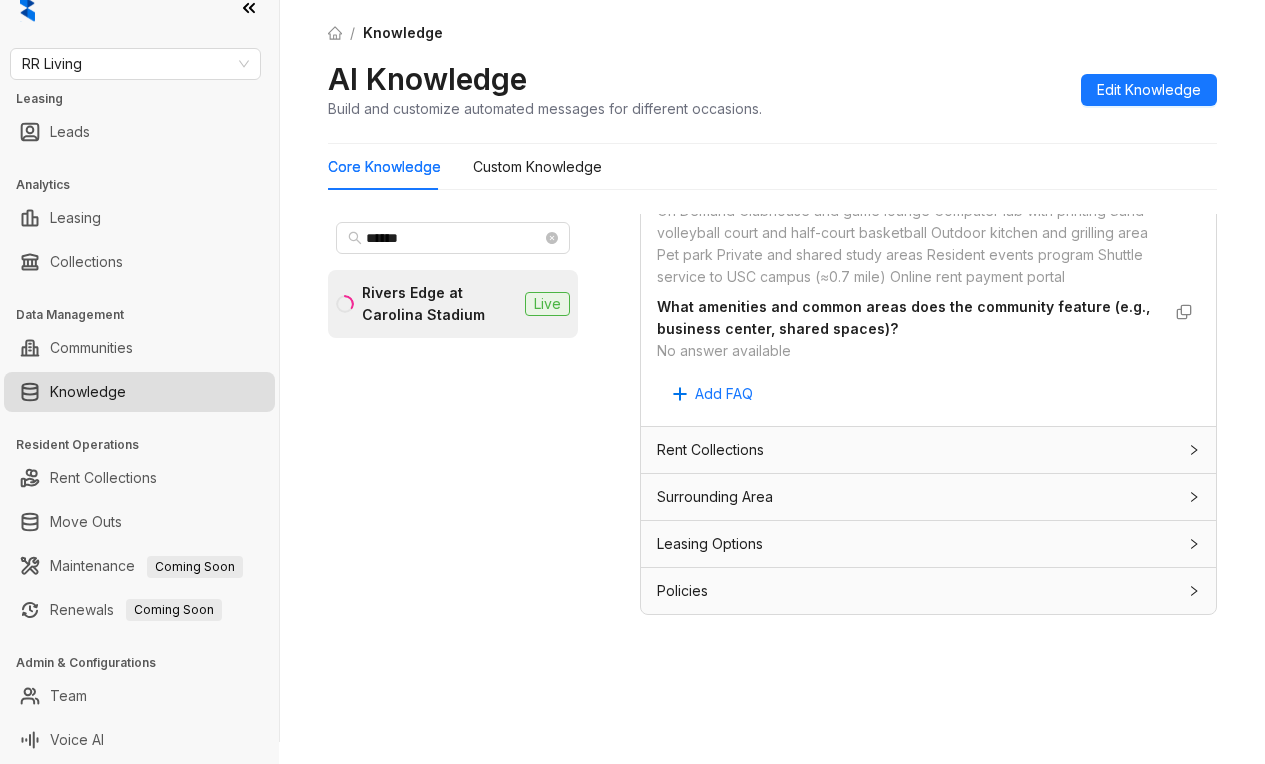 click on "Leasing Options" at bounding box center (710, 544) 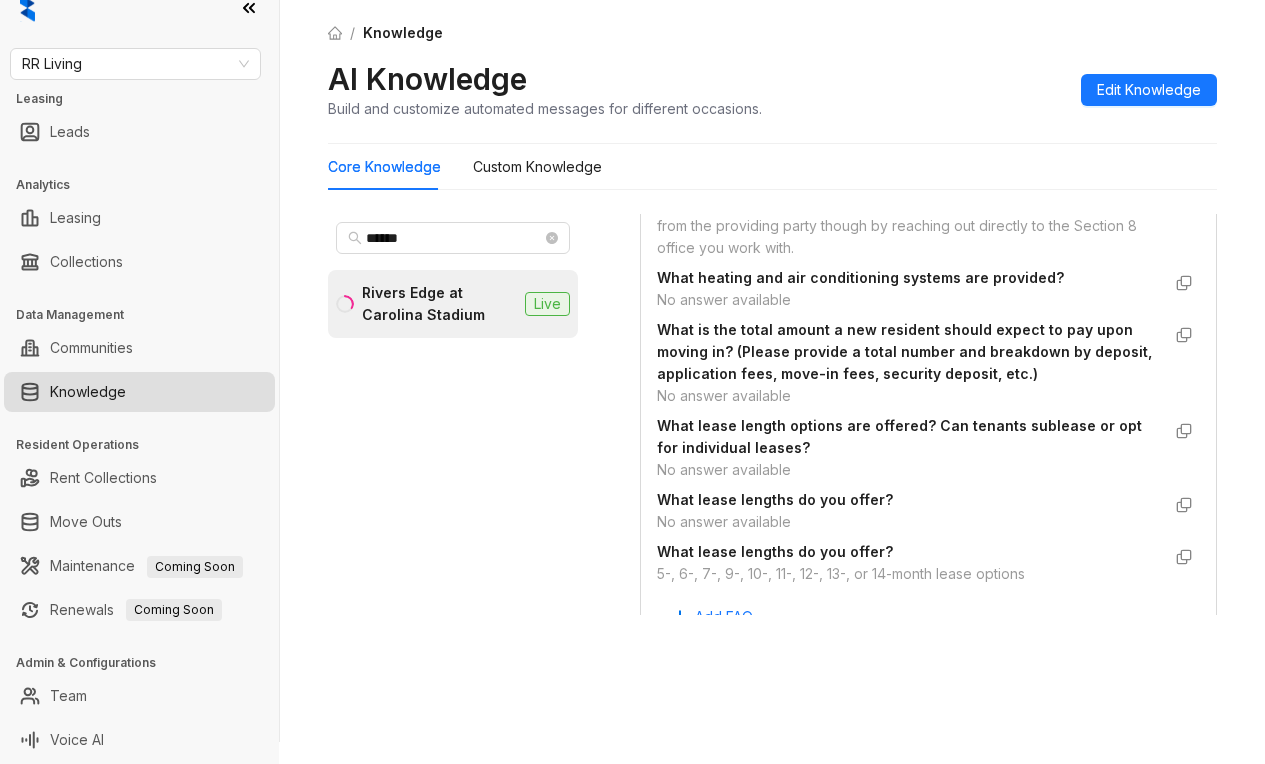 scroll, scrollTop: 3130, scrollLeft: 0, axis: vertical 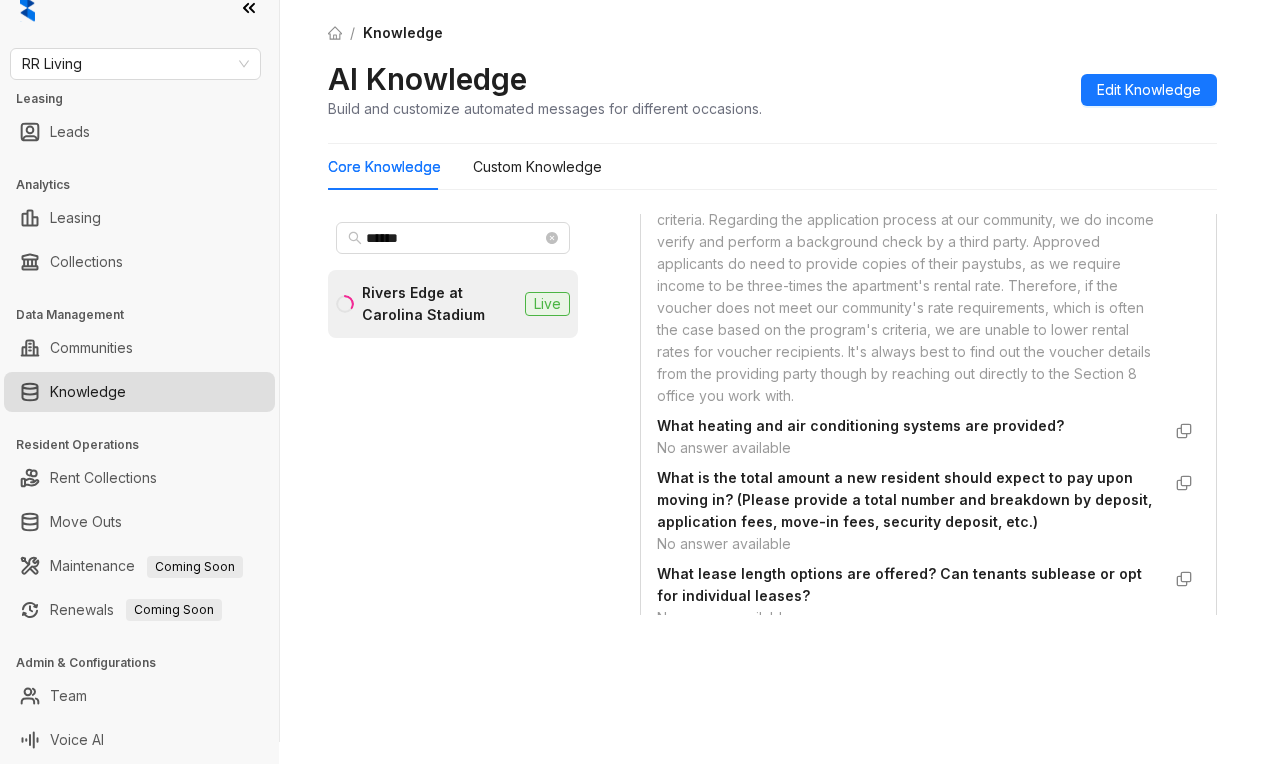 click on "Core Knowledge Custom Knowledge ****** Rivers Edge at Carolina Stadium Live Data is sourced from multiple locations. You can disconnect these links and update the content as needed. General Info 6/8 Completed General Property Name The name of the property or apartment complex. Rivers Edge at Carolina Stadium Property Type The type of property, such as apartment, condo, or townhouse. Not Specified Address The physical address of the property, including city, state, and postal code. [NUMBER] [STREET], [CITY], [POSTAL_CODE] Phone Number The contact phone number for the property or leasing office. [PHONE] Community Email The general email address for the property or community inquiries. [EMAIL]@[DOMAIN] Community Website The website address for the property or community. https://www.riversedgecs.com/ Office Hours Set the days and times when your community is available for support Sun 12:00 PM - 5:00 PM Mon 10:00 AM - 6:00 PM Tue 10:00 AM - 6:00 PM Wed 10:00 AM - 6:00 PM Thu 10:00 AM - 6:00 PM Fri" at bounding box center (772, 419) 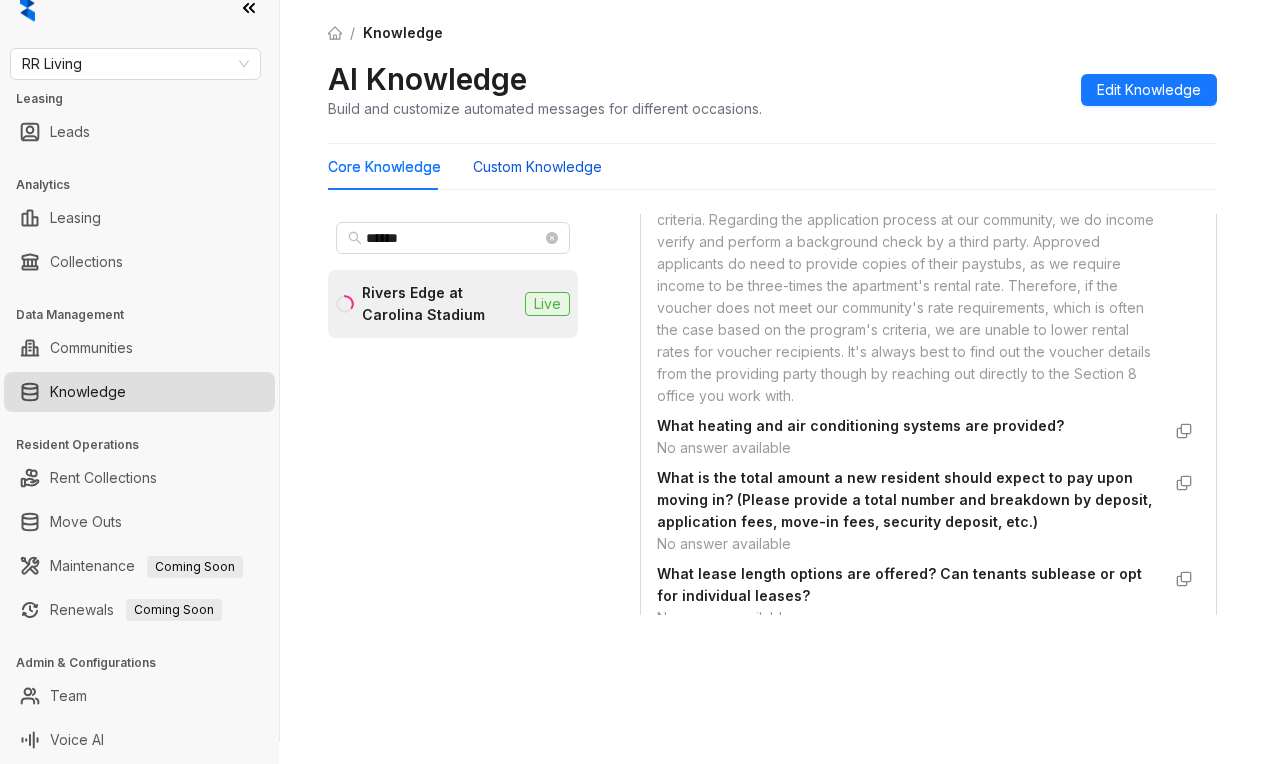 click on "Custom Knowledge" at bounding box center [537, 167] 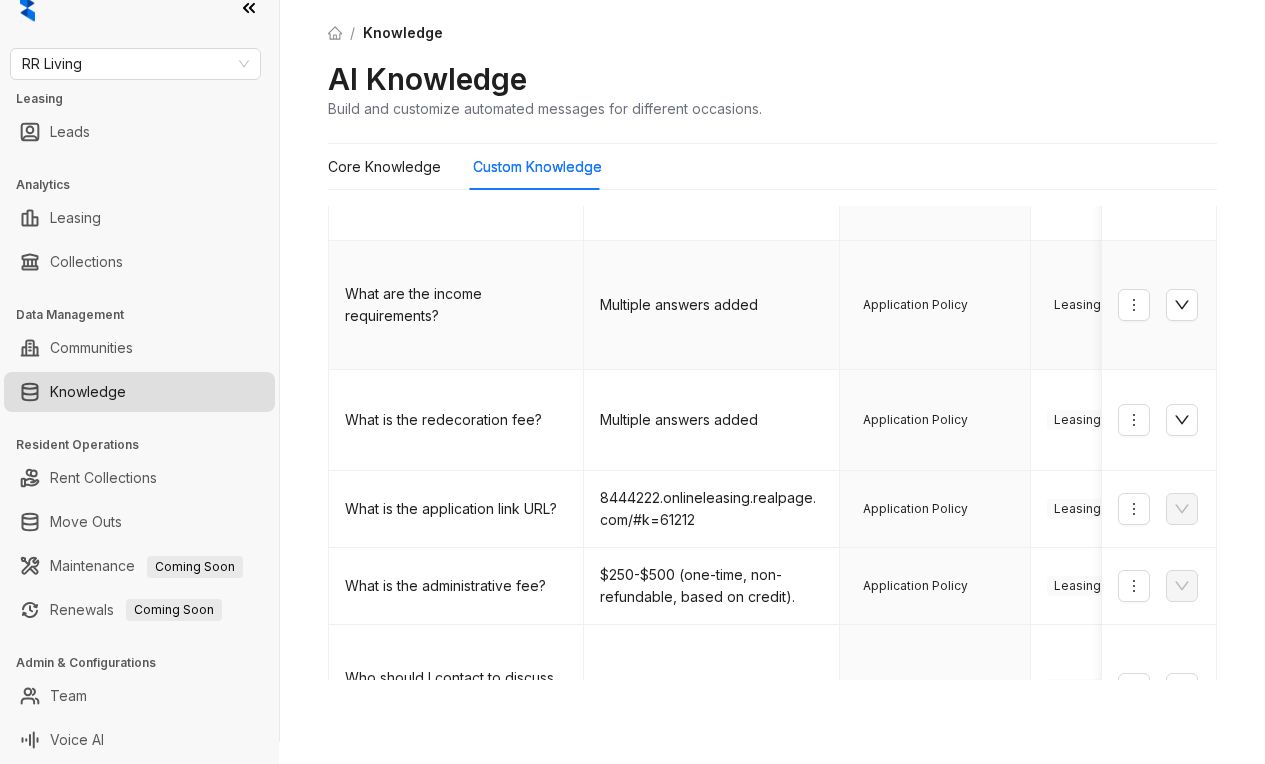 scroll, scrollTop: 600, scrollLeft: 0, axis: vertical 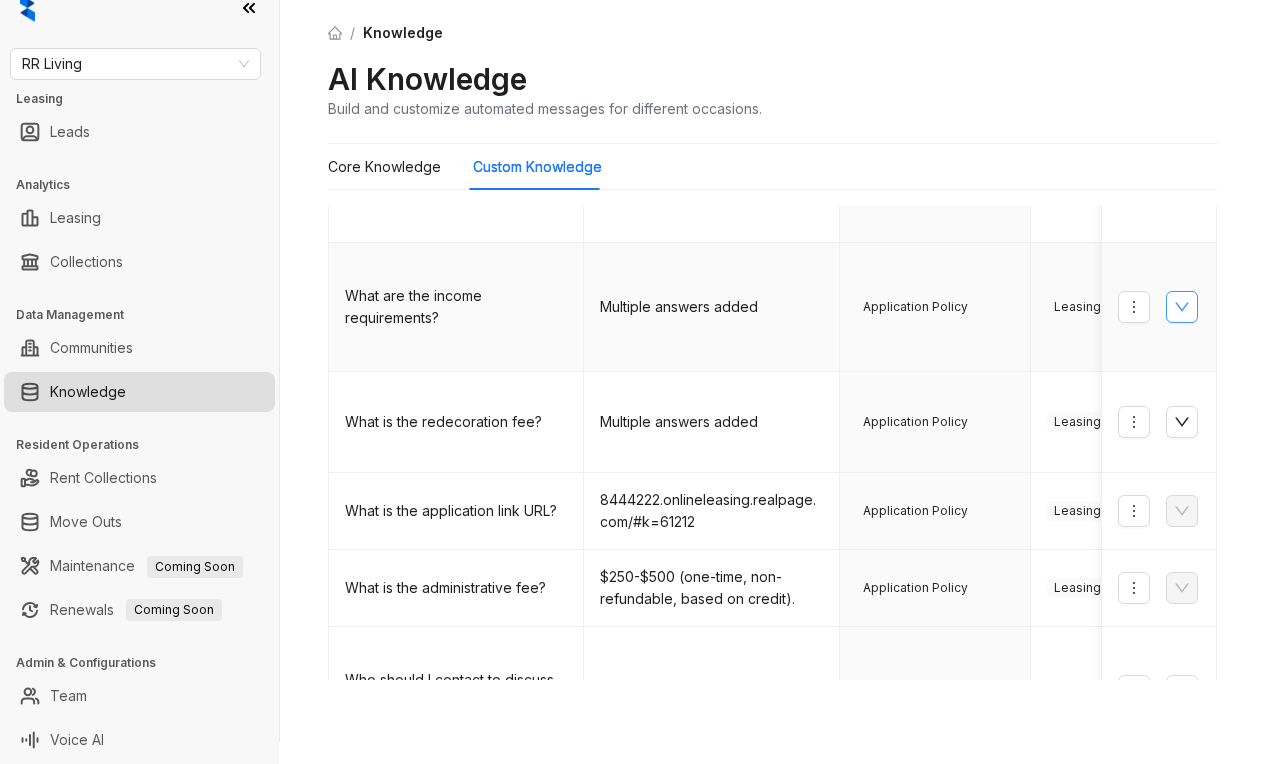 click 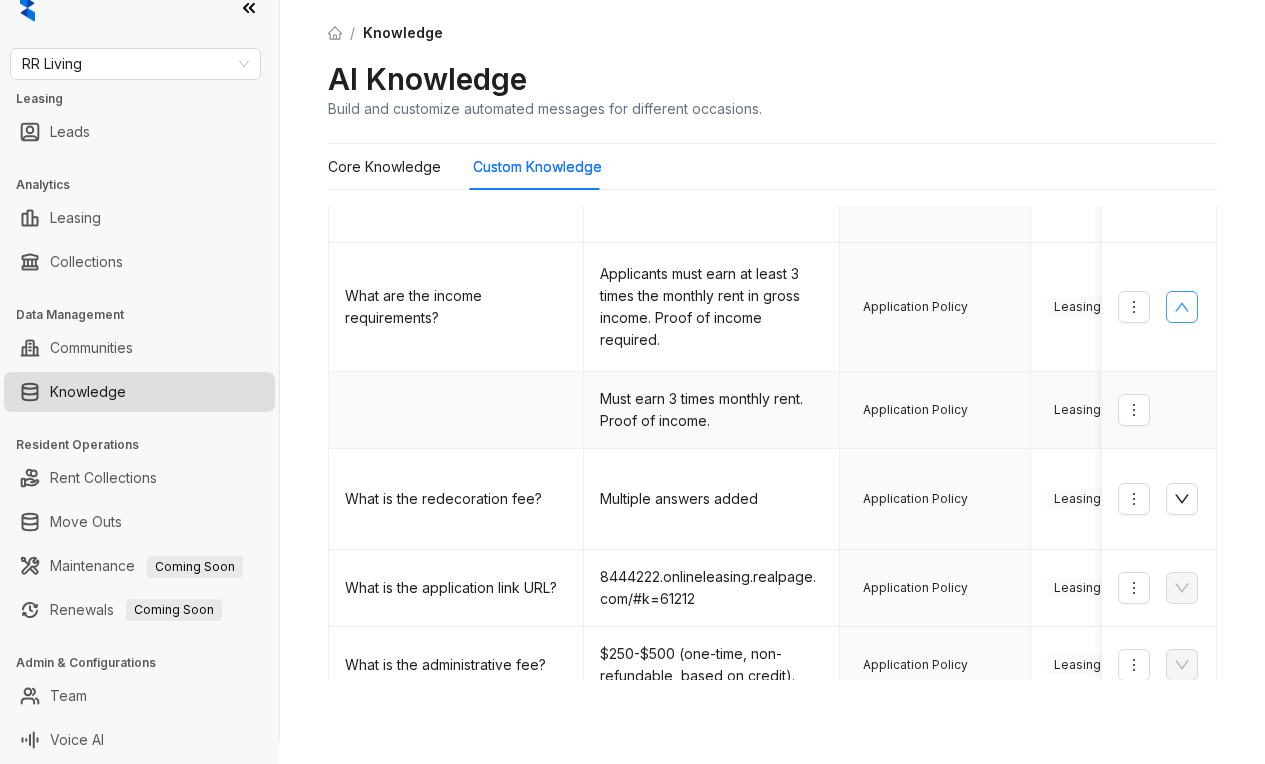 click at bounding box center (456, 410) 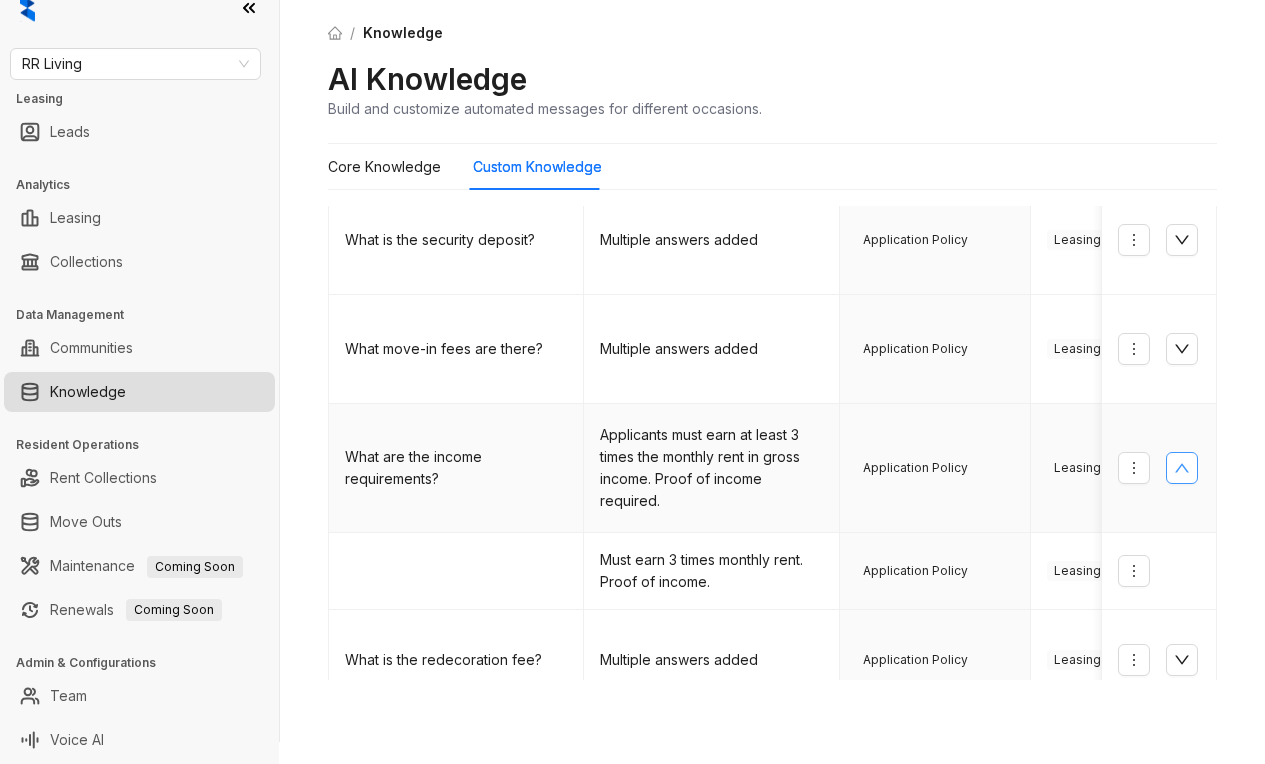 scroll, scrollTop: 695, scrollLeft: 0, axis: vertical 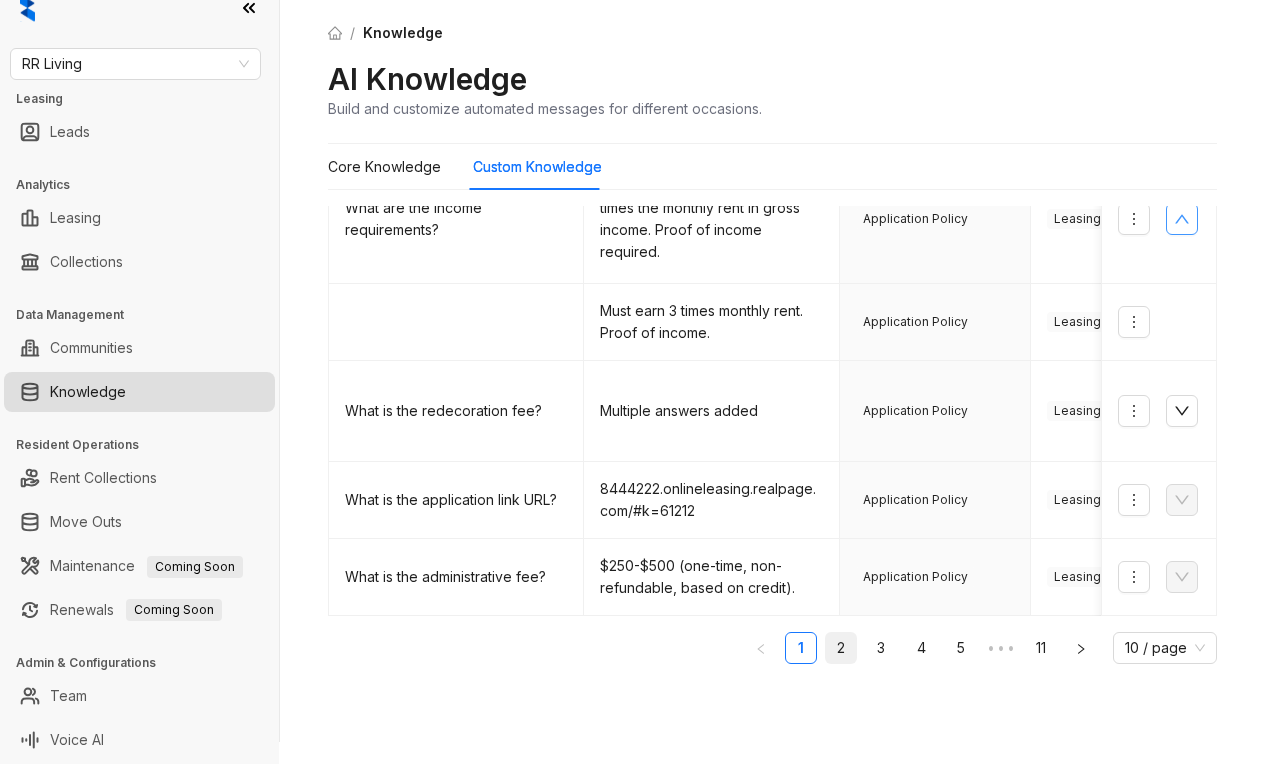 click on "2" at bounding box center (841, 648) 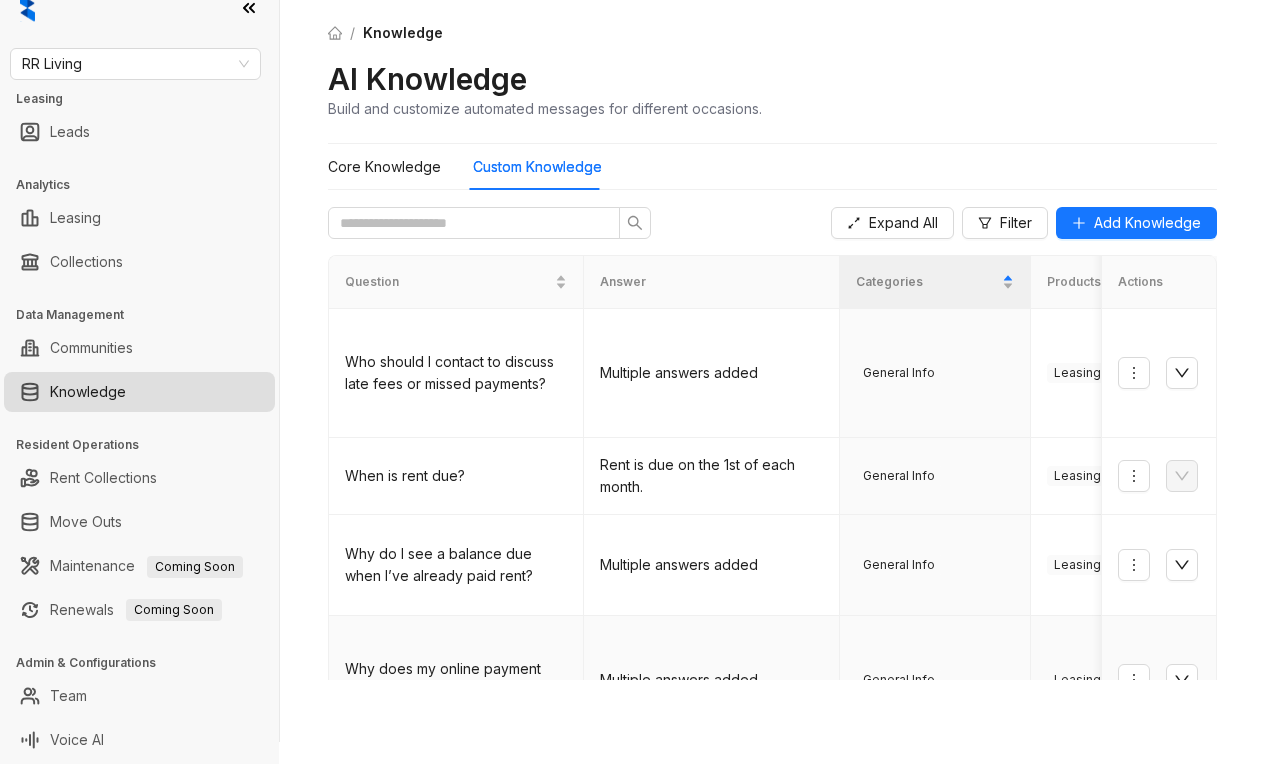 scroll, scrollTop: 0, scrollLeft: 0, axis: both 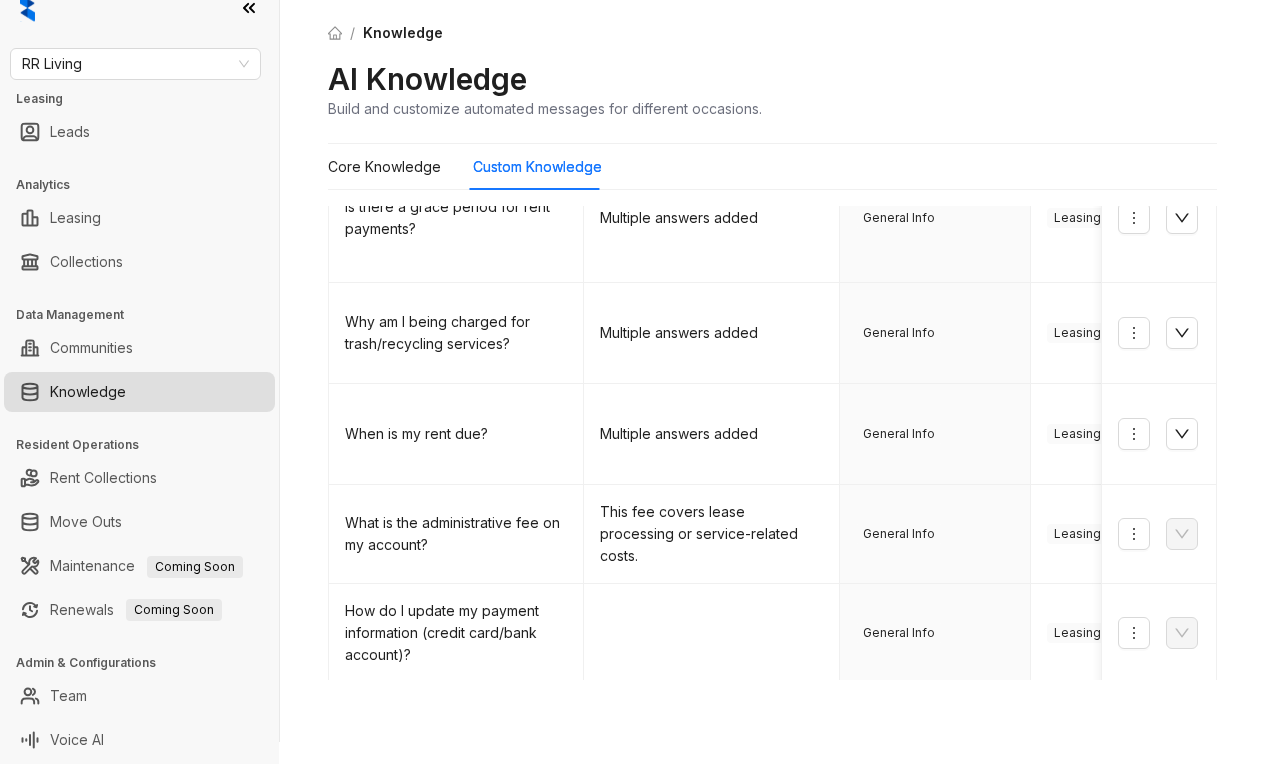 click on "AI Knowledge Build and customize automated messages for different occasions." at bounding box center (772, 89) 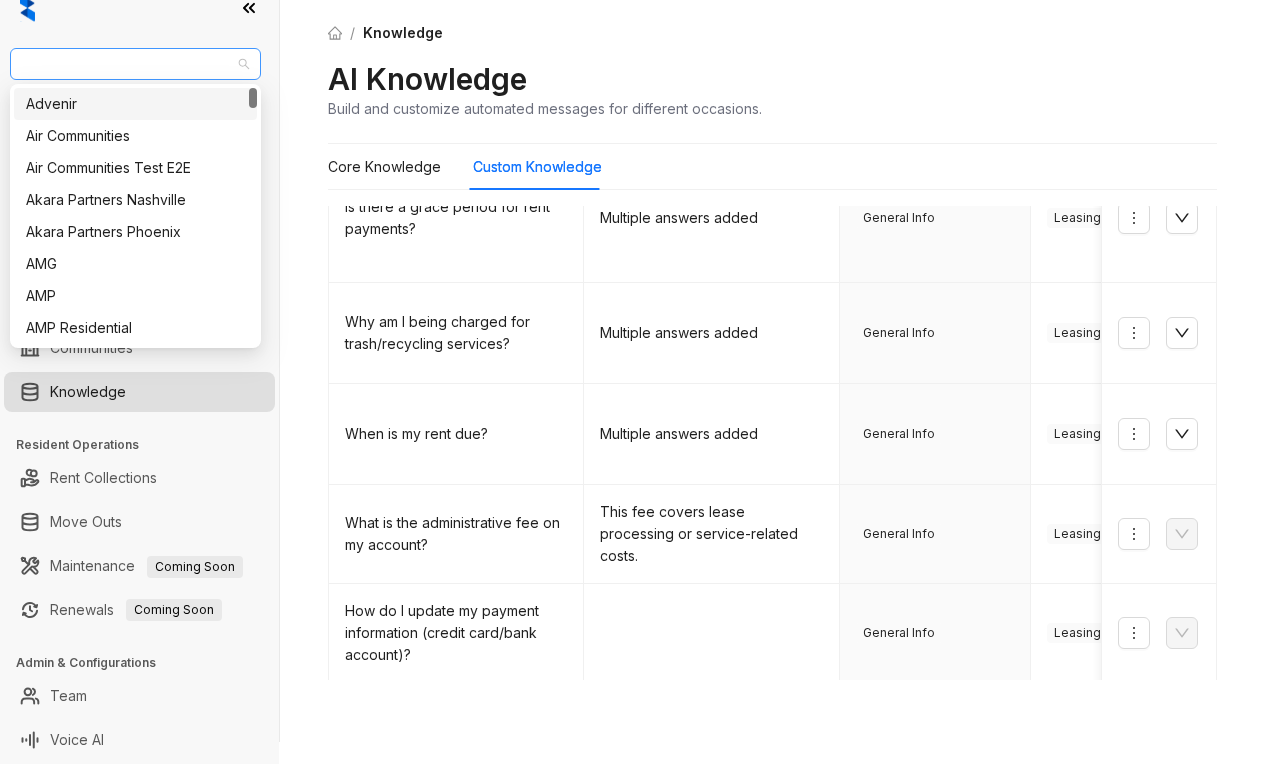click on "RR Living" at bounding box center [135, 64] 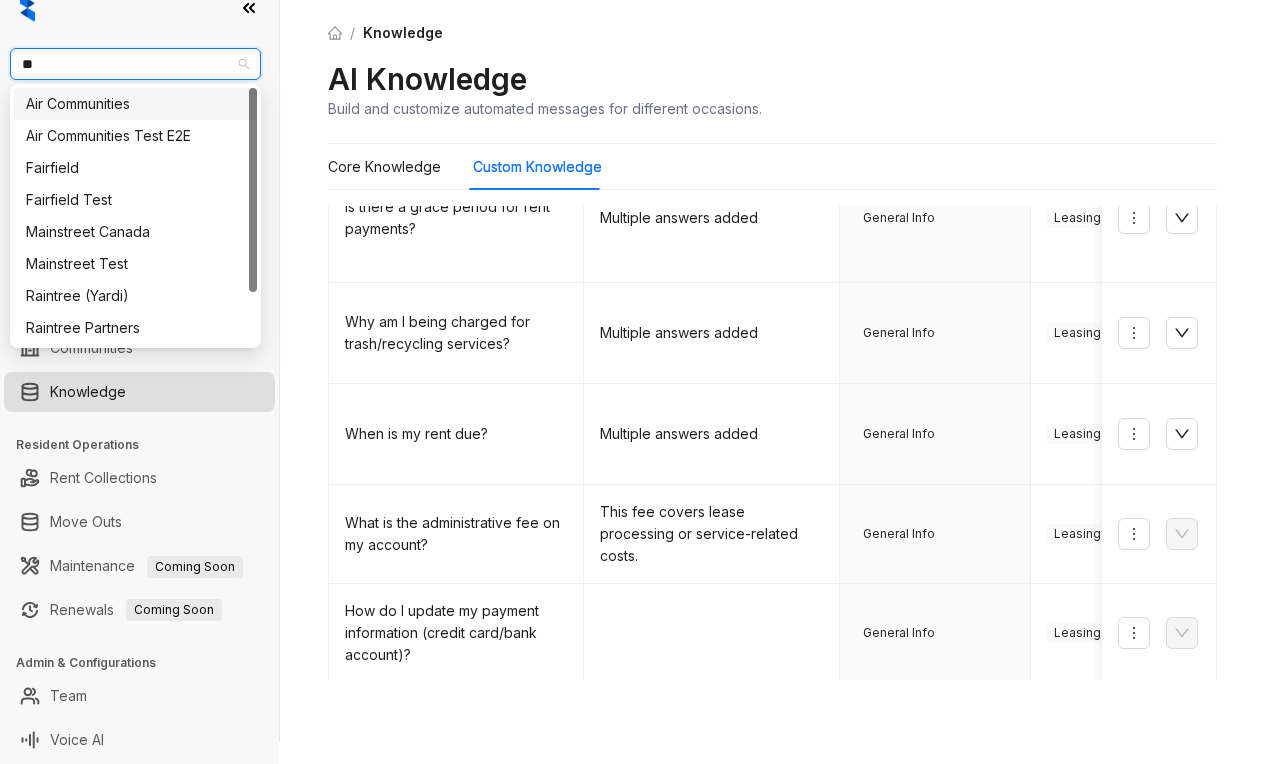 type on "***" 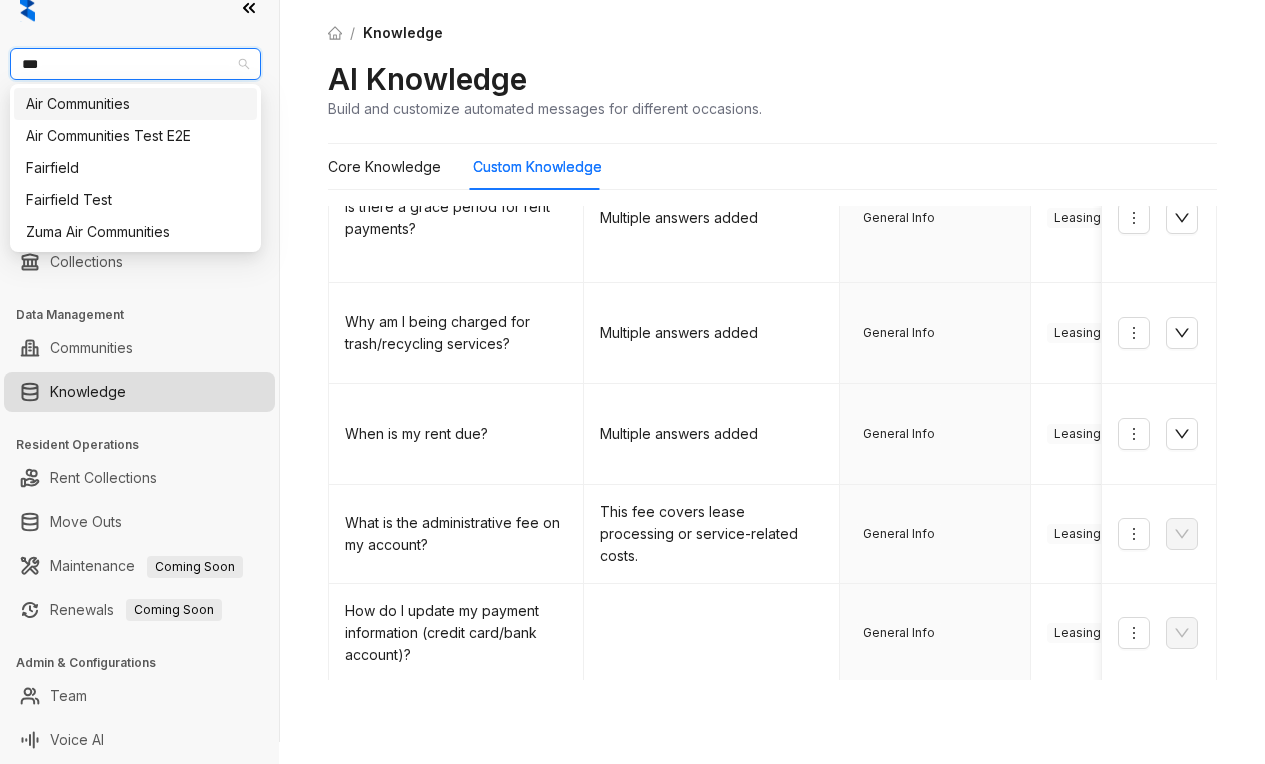 click on "Air Communities" at bounding box center [135, 104] 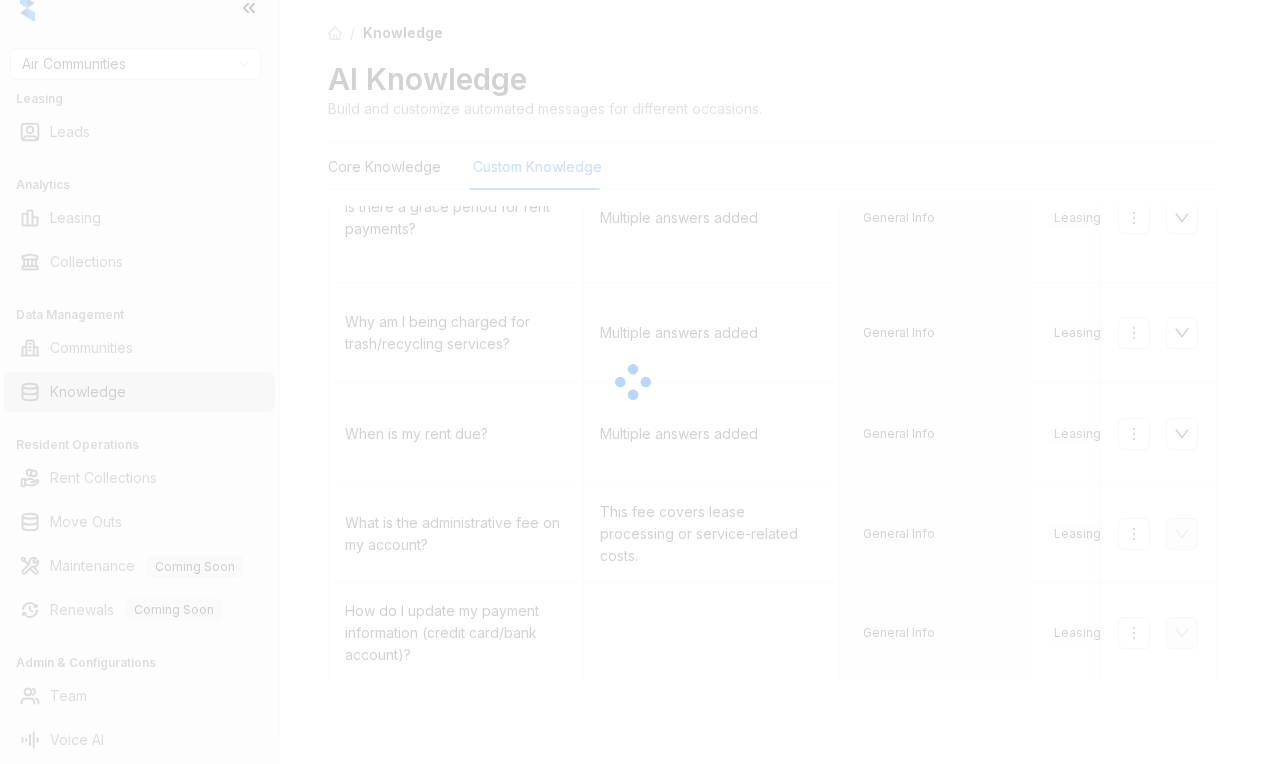 click at bounding box center (632, 382) 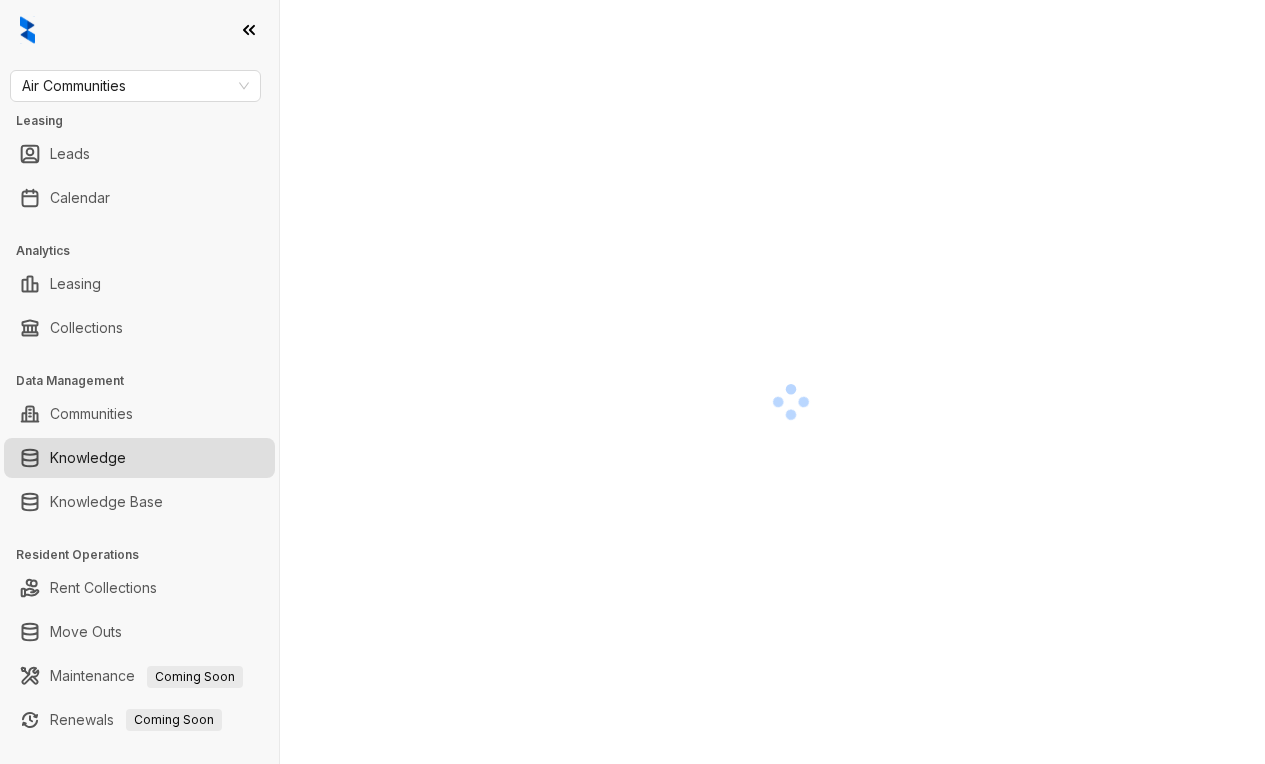 scroll, scrollTop: 0, scrollLeft: 0, axis: both 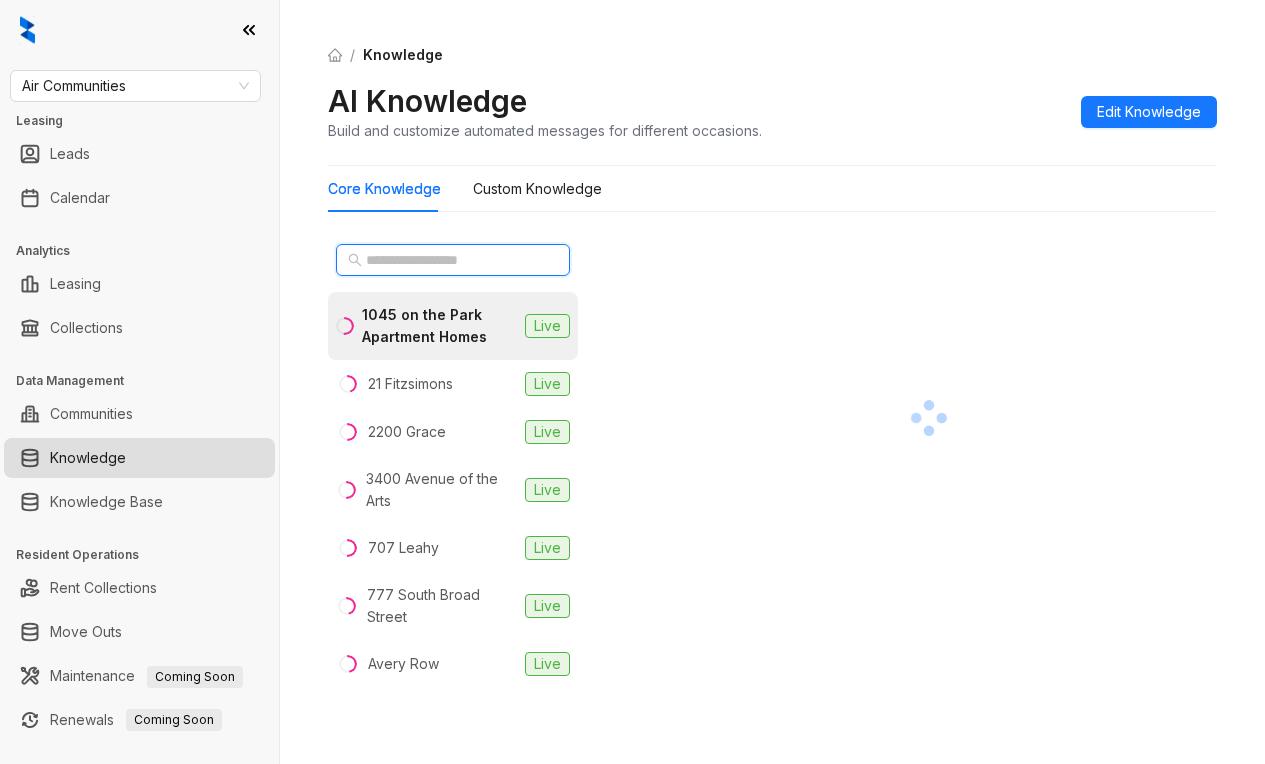 click at bounding box center (454, 260) 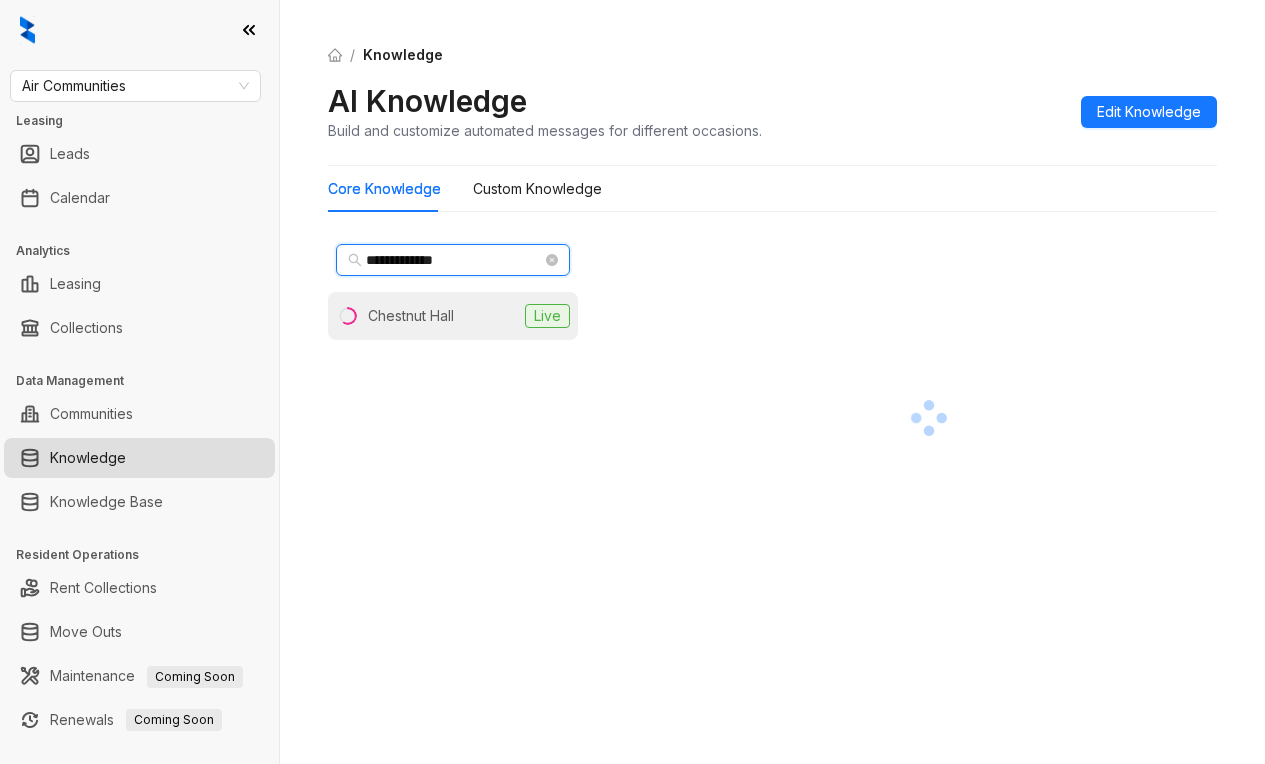 type on "**********" 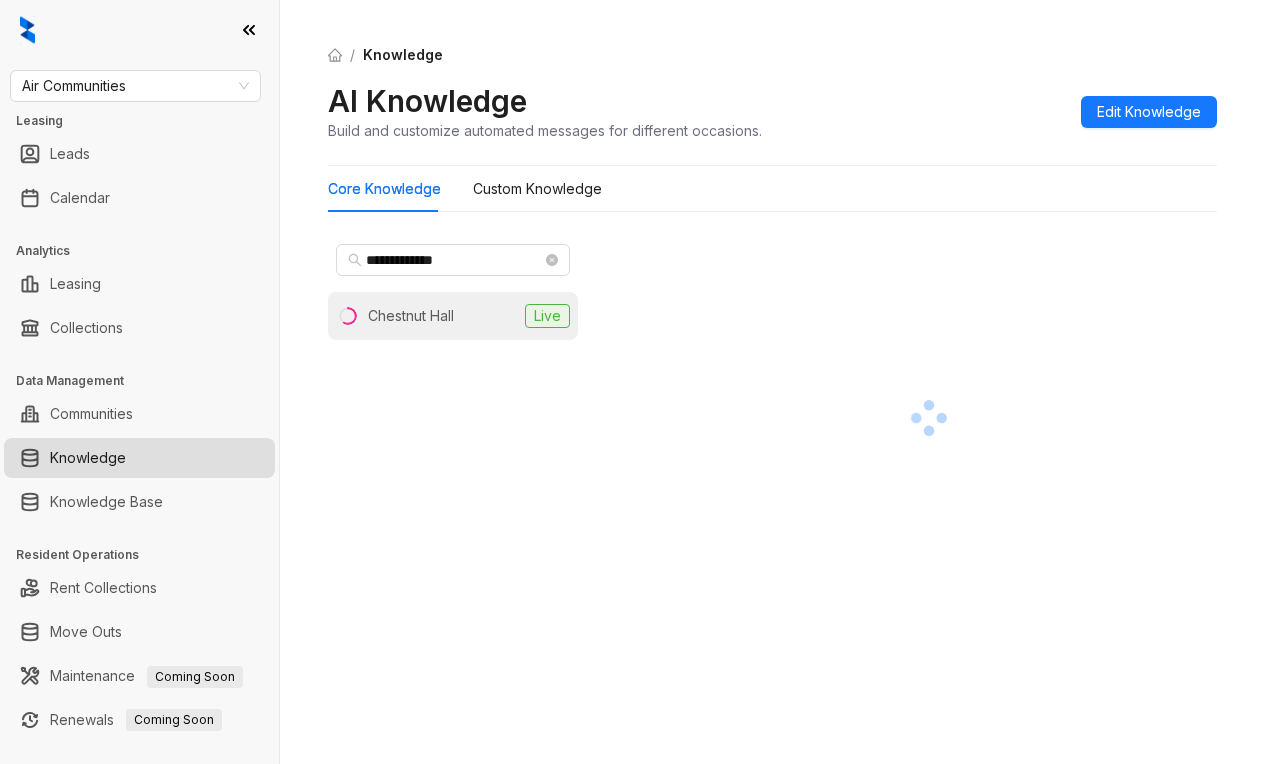 click on "Chestnut Hall" at bounding box center [411, 316] 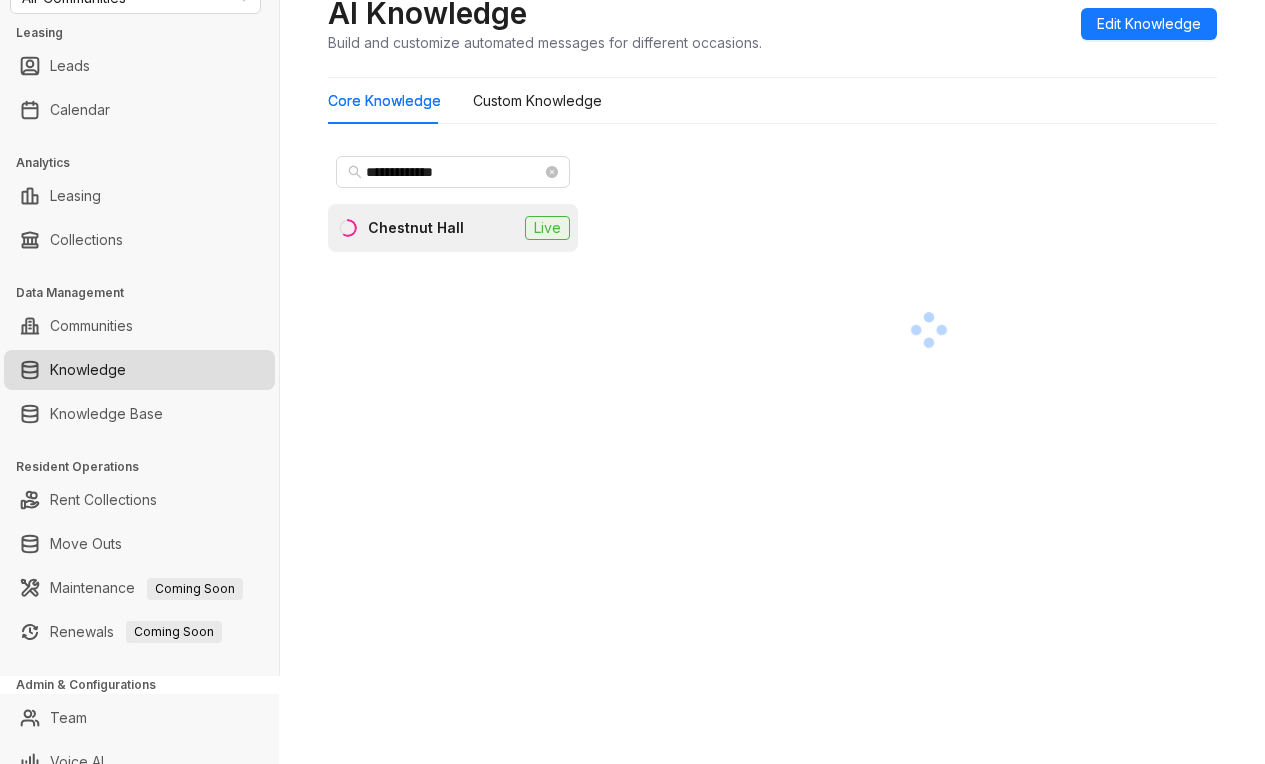 scroll, scrollTop: 110, scrollLeft: 0, axis: vertical 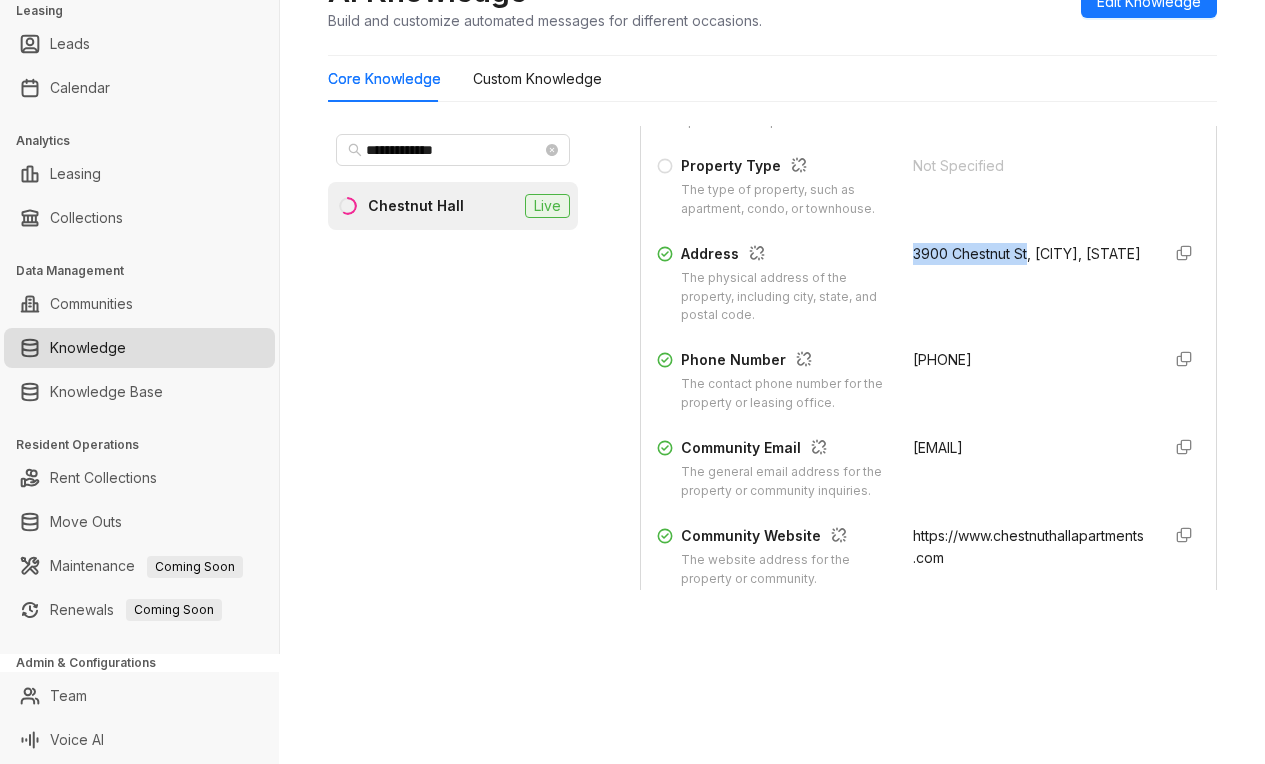 drag, startPoint x: 888, startPoint y: 274, endPoint x: 1021, endPoint y: 280, distance: 133.13527 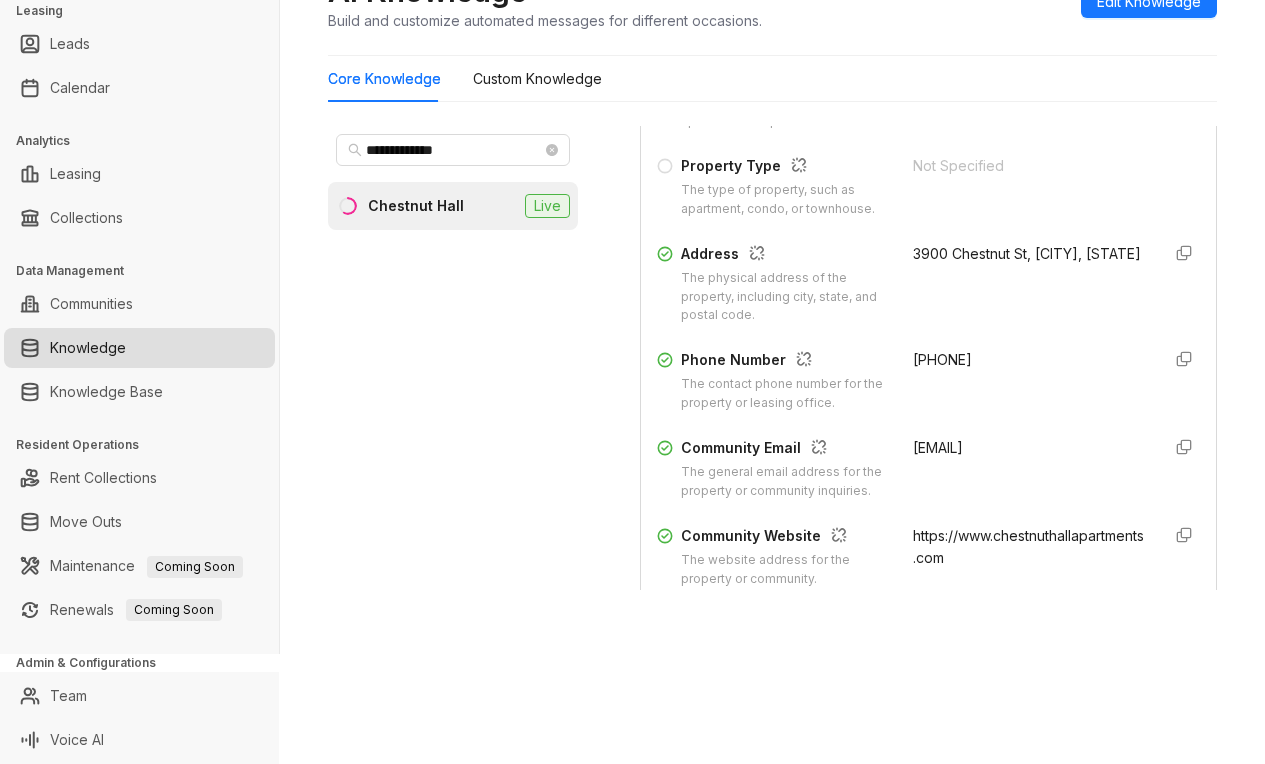 click on "**********" at bounding box center [772, 272] 